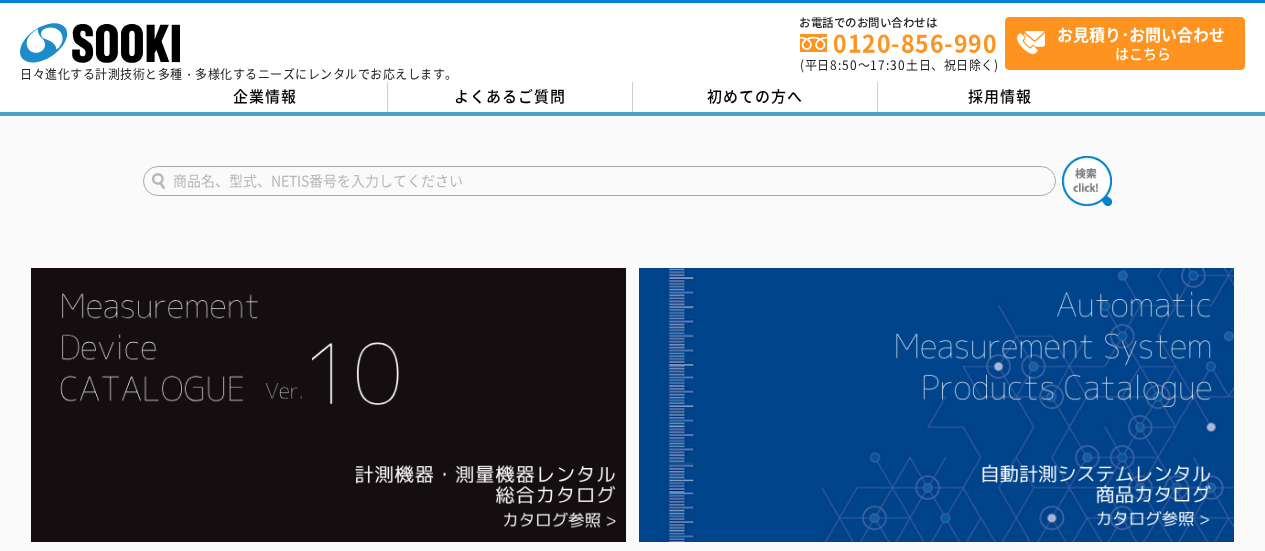 scroll, scrollTop: 0, scrollLeft: 0, axis: both 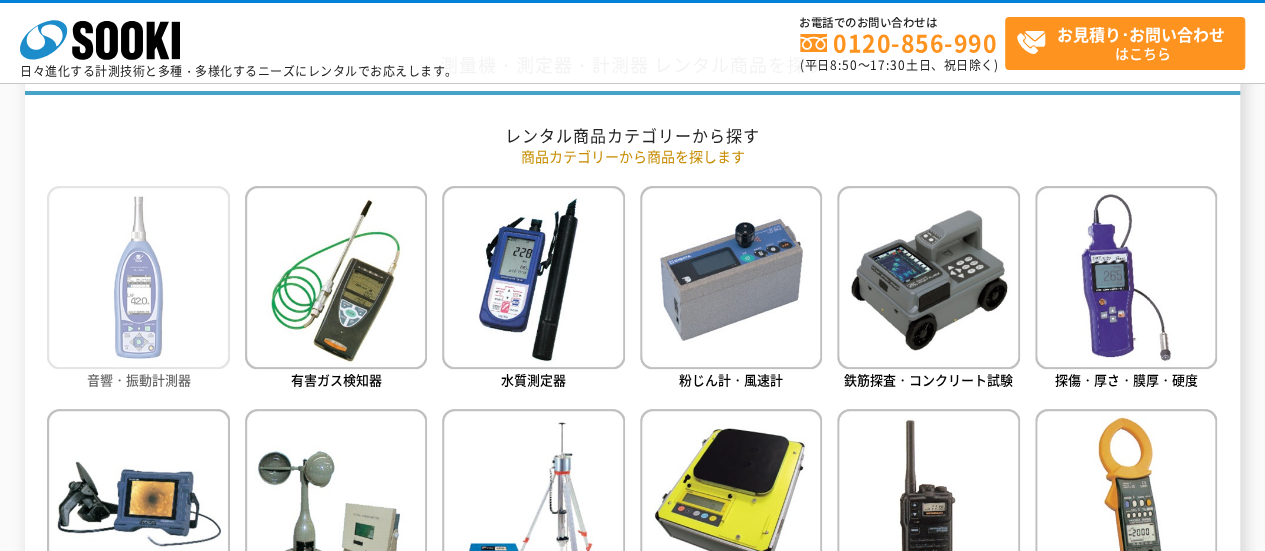 click at bounding box center (138, 277) 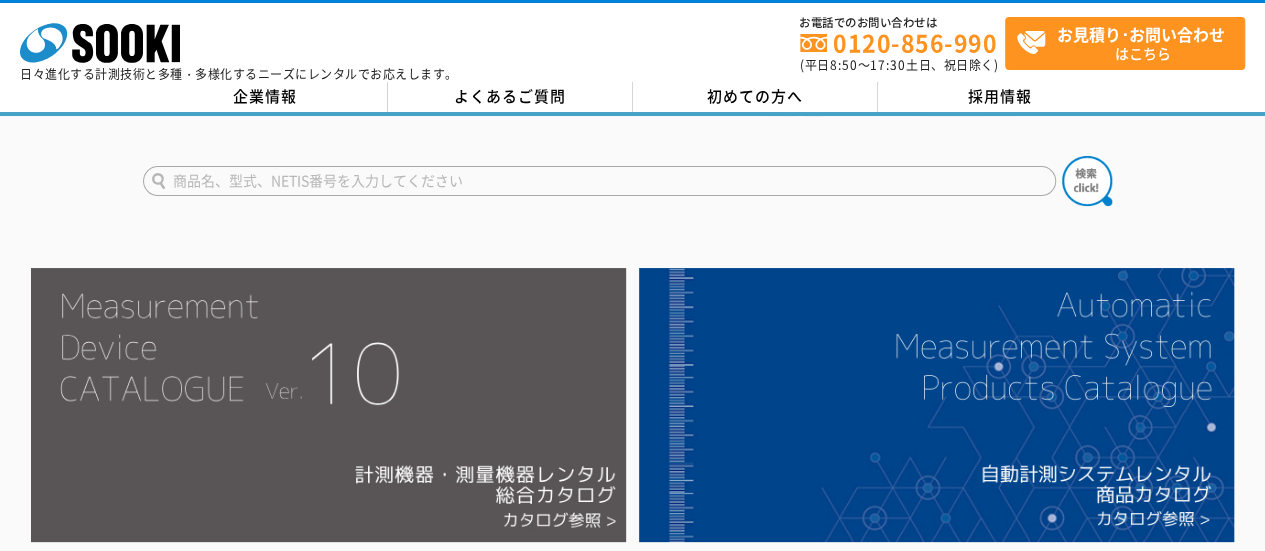 scroll, scrollTop: 100, scrollLeft: 0, axis: vertical 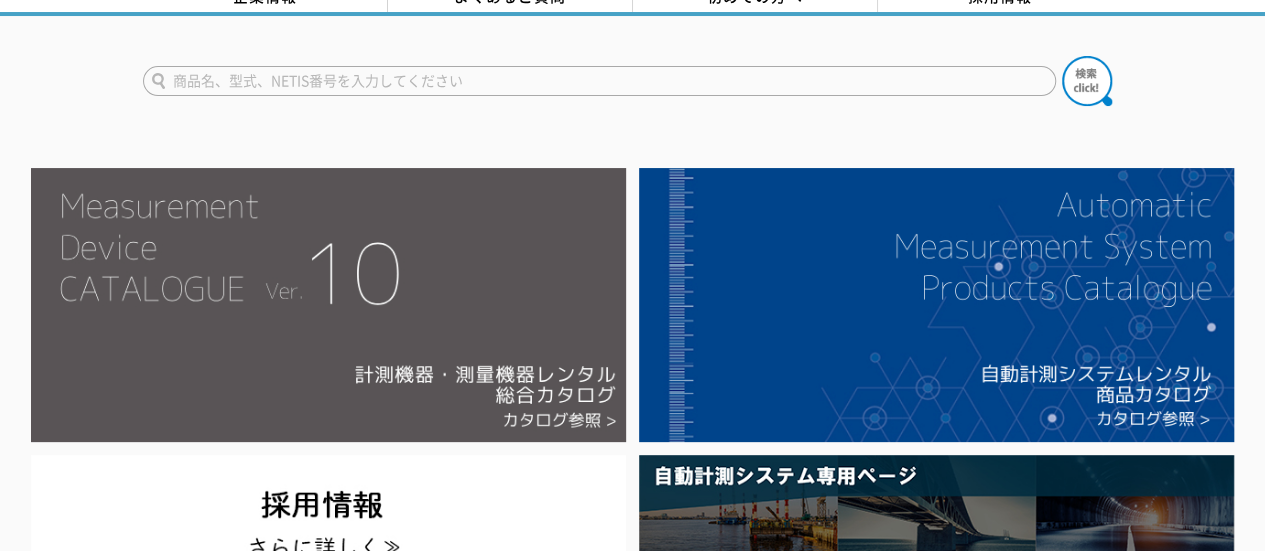 click at bounding box center [328, 305] 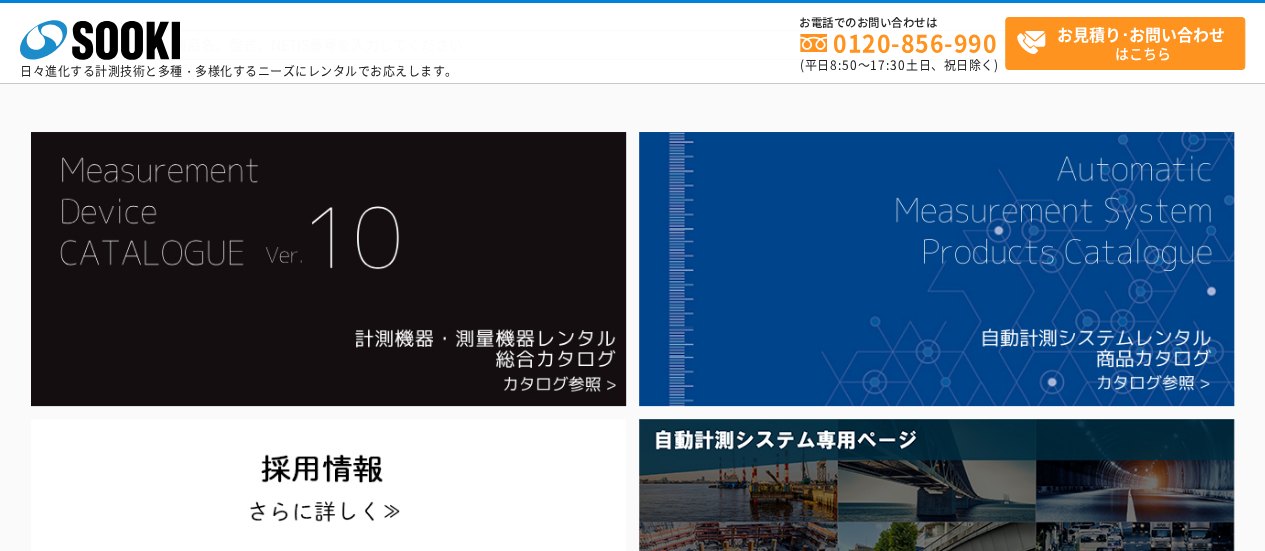 scroll, scrollTop: 0, scrollLeft: 0, axis: both 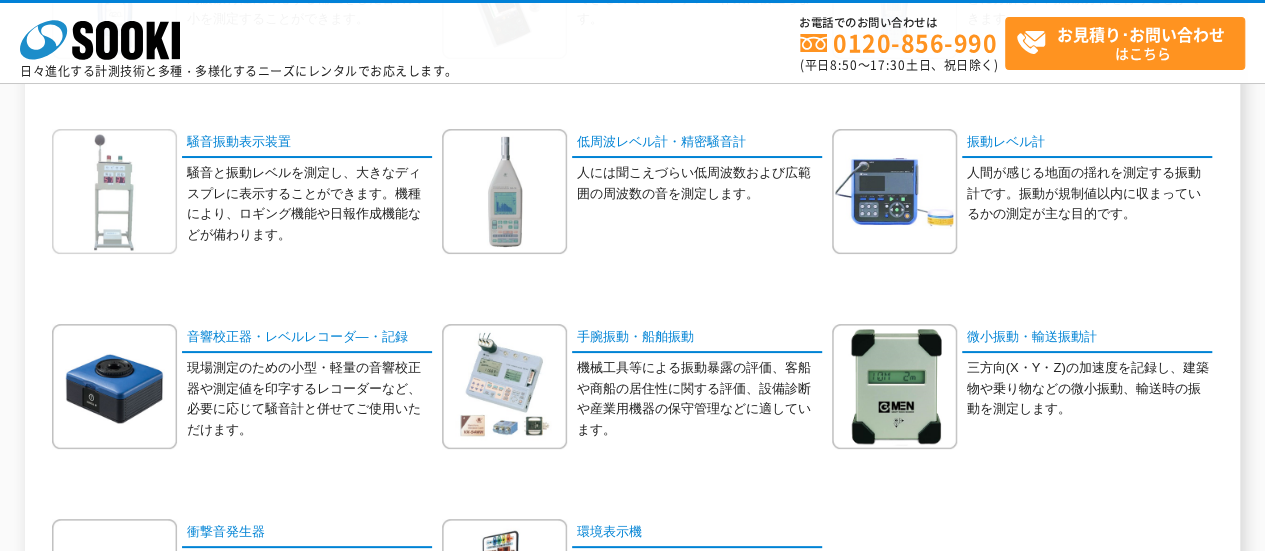 click at bounding box center (114, 191) 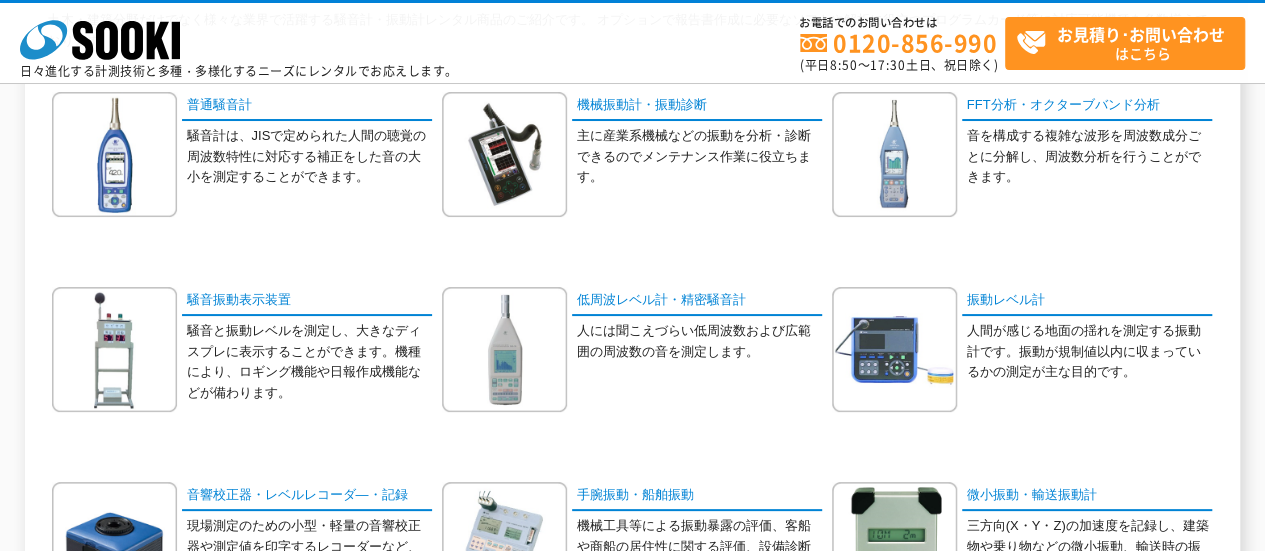 scroll, scrollTop: 200, scrollLeft: 0, axis: vertical 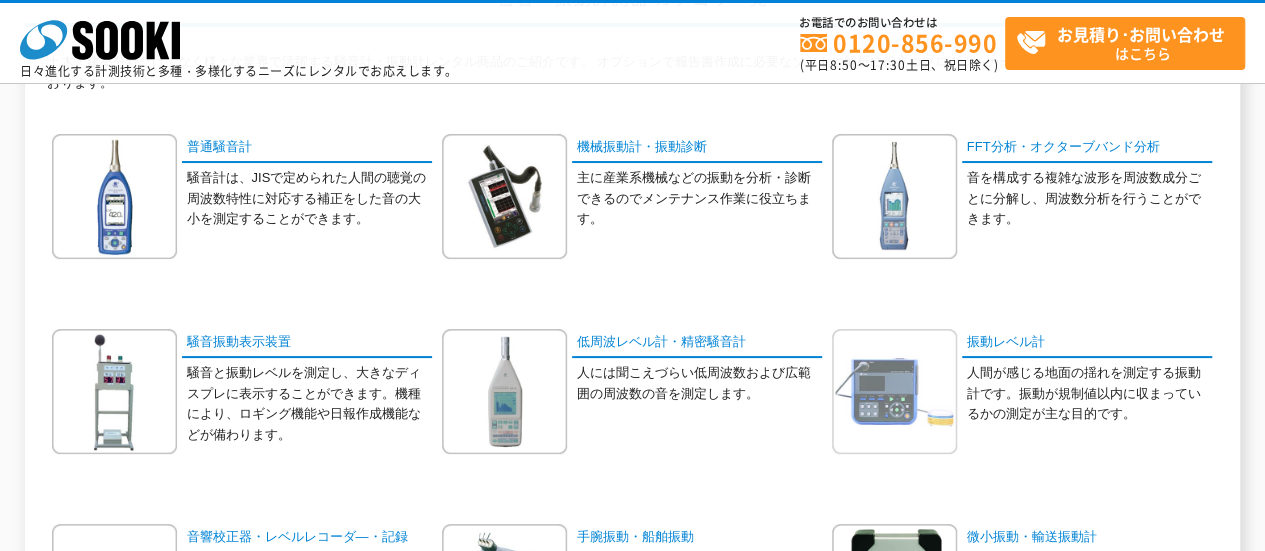 click at bounding box center [894, 391] 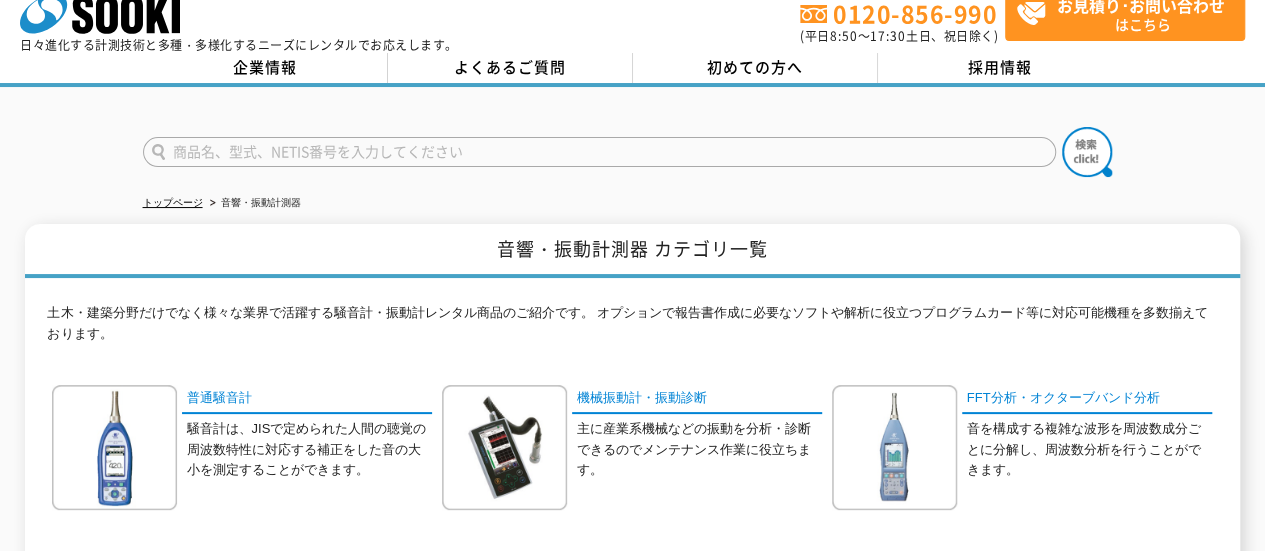 scroll, scrollTop: 0, scrollLeft: 0, axis: both 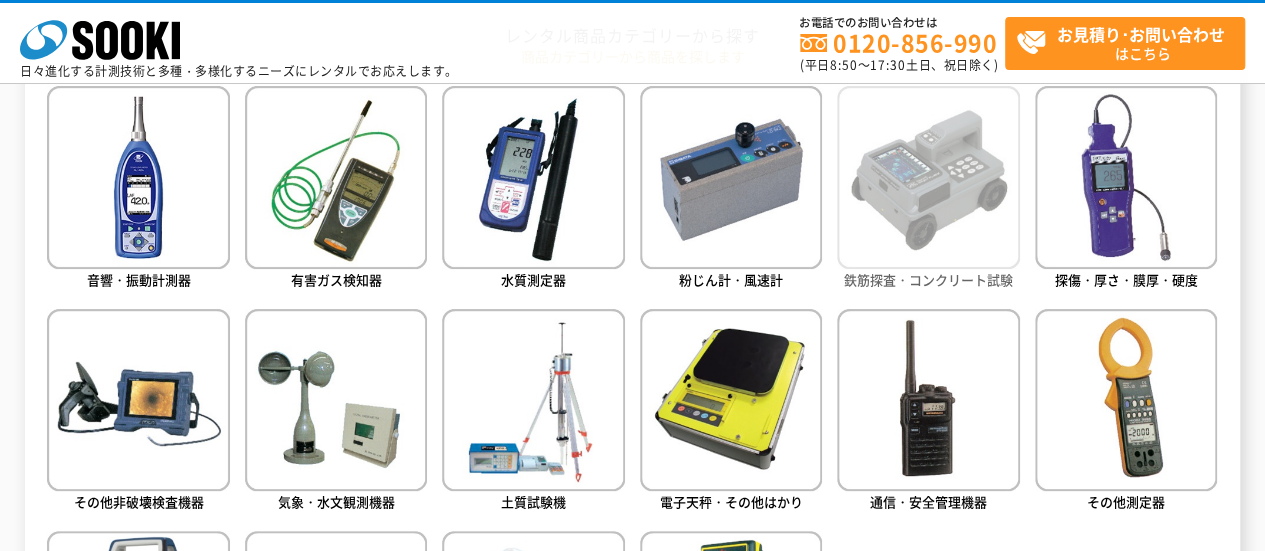 click at bounding box center (928, 177) 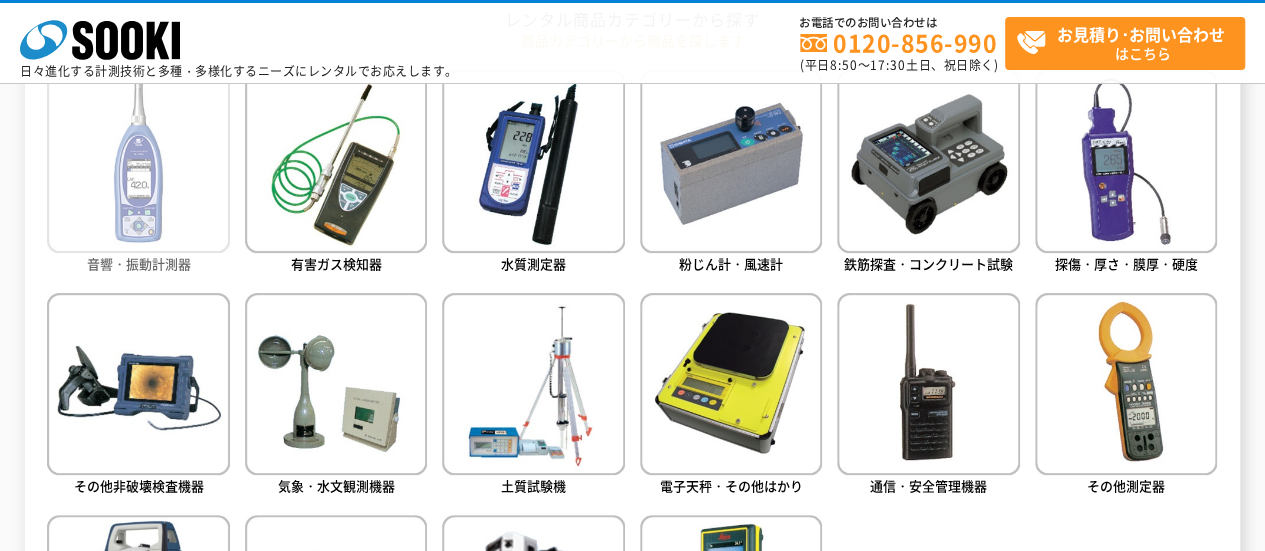 scroll, scrollTop: 900, scrollLeft: 0, axis: vertical 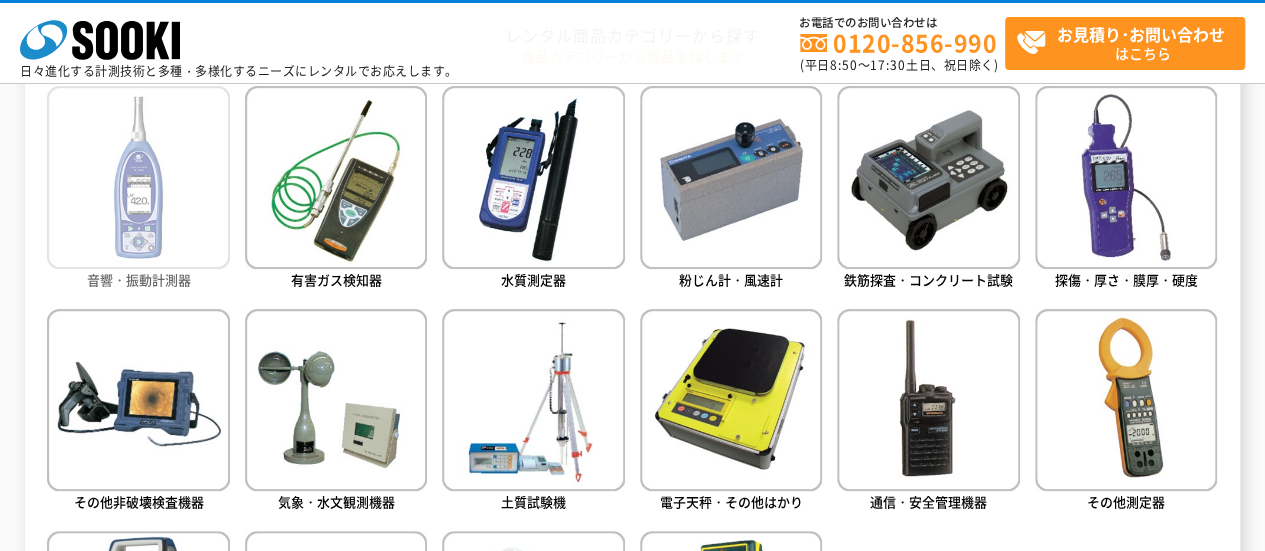 click at bounding box center (138, 177) 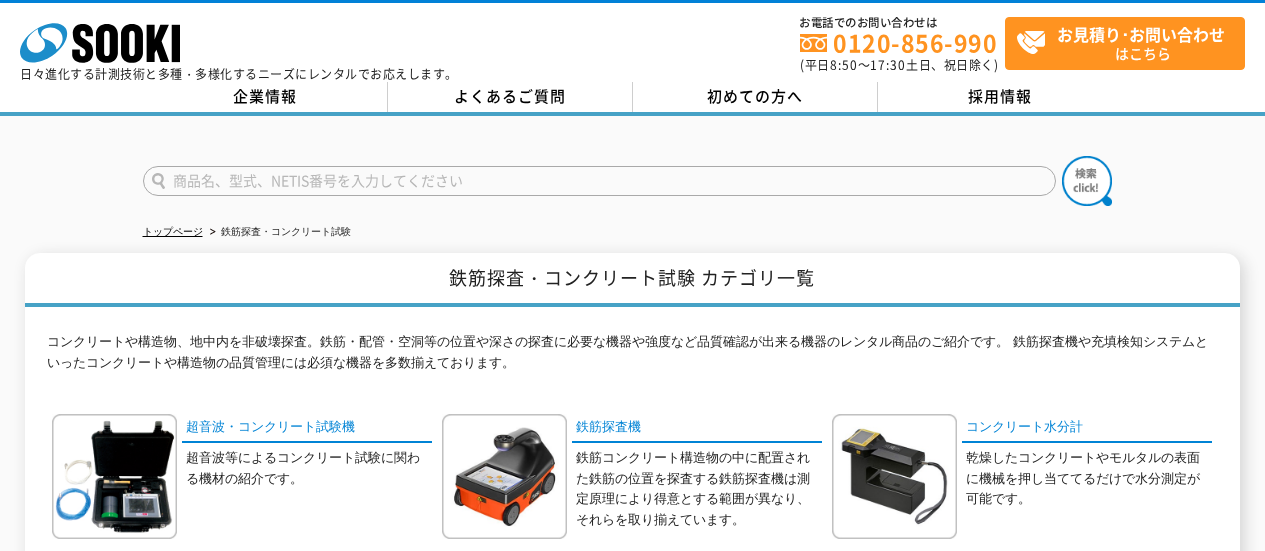 scroll, scrollTop: 0, scrollLeft: 0, axis: both 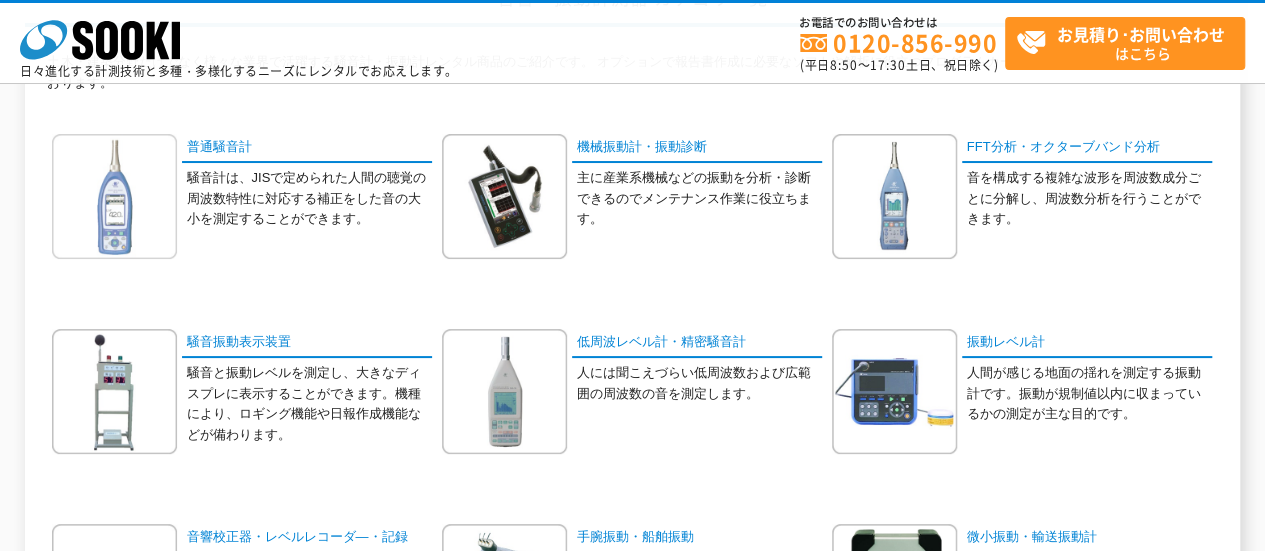 click at bounding box center (114, 196) 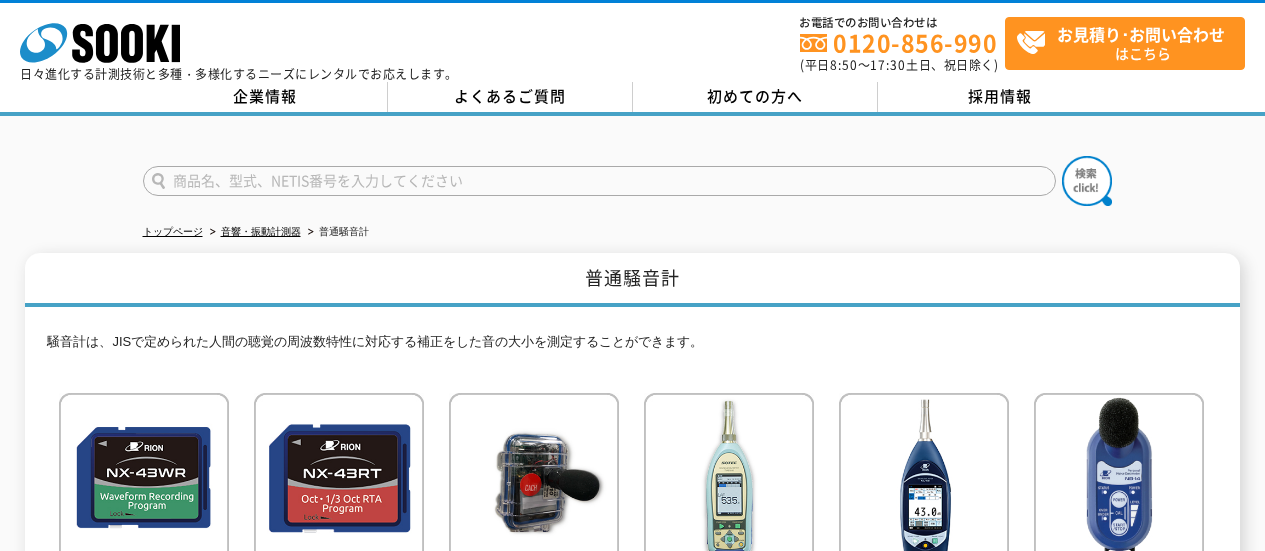 scroll, scrollTop: 0, scrollLeft: 0, axis: both 